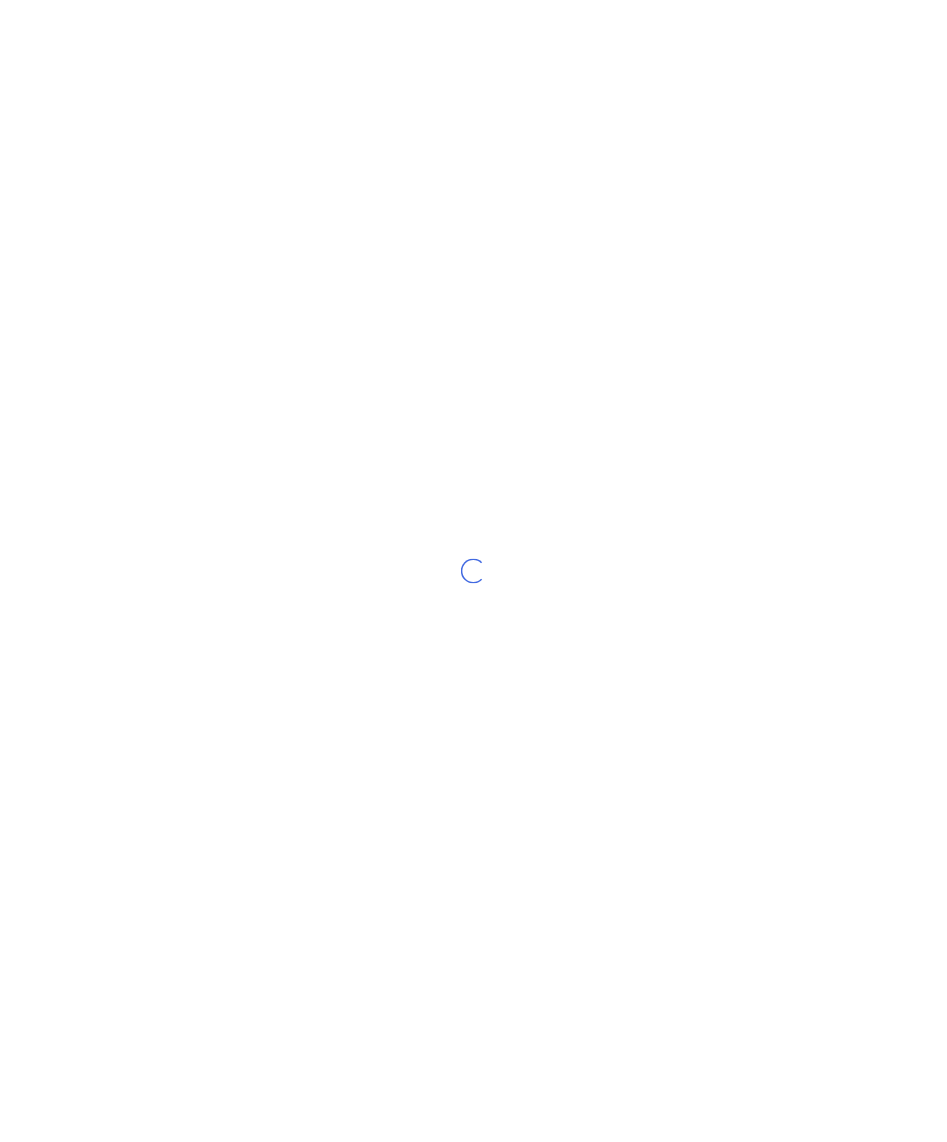 scroll, scrollTop: 0, scrollLeft: 0, axis: both 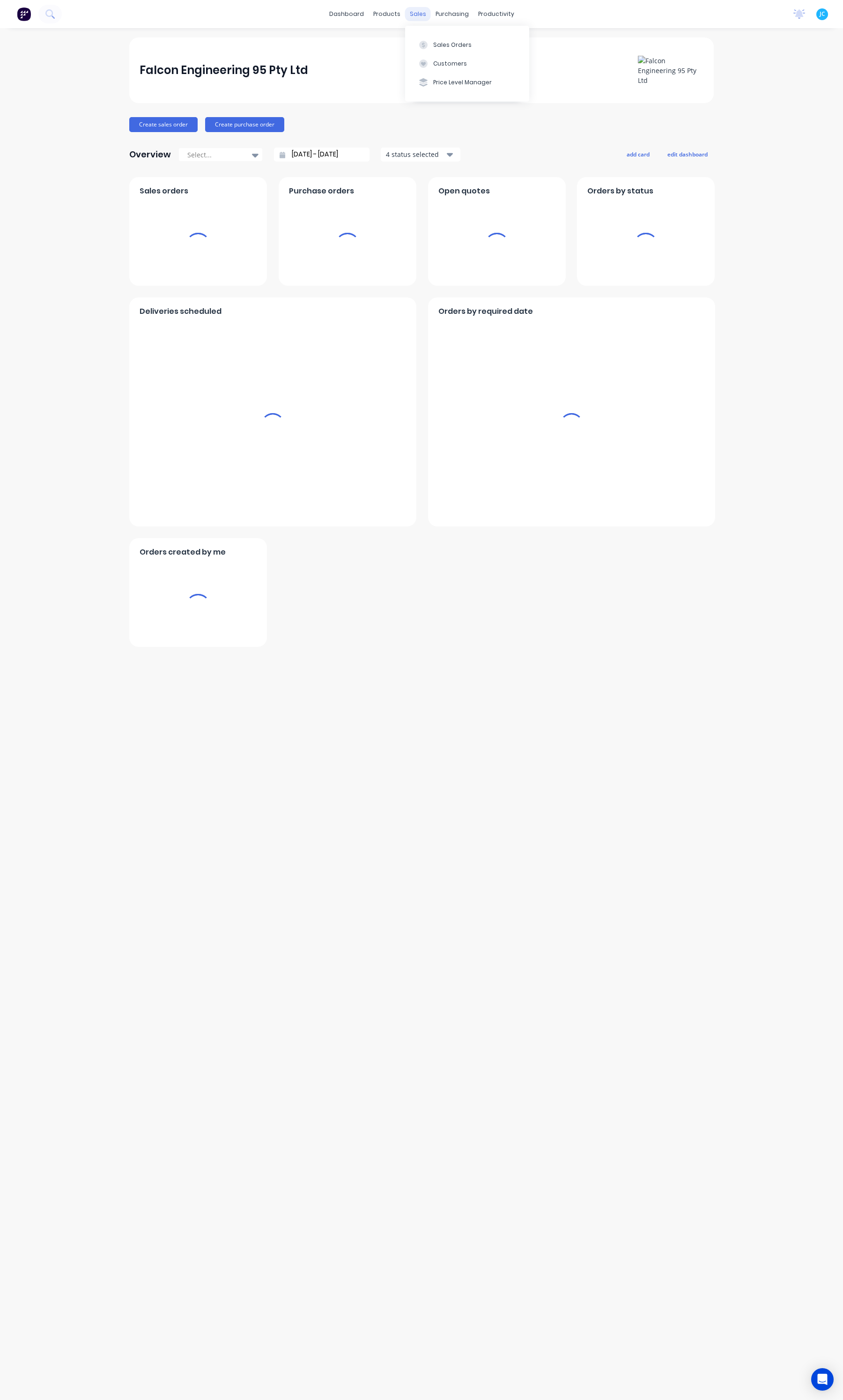 click on "sales" at bounding box center (418, 14) 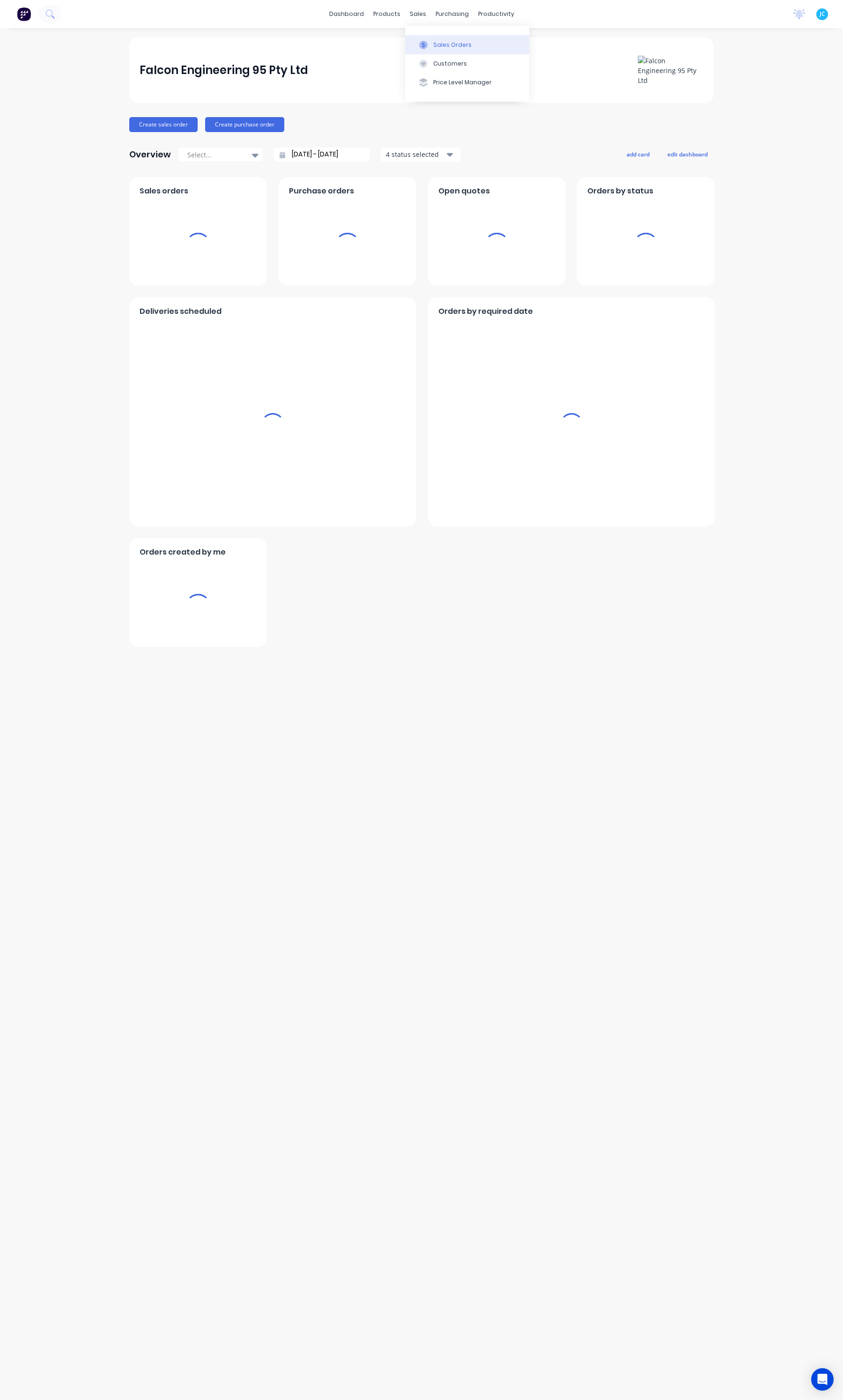 click on "Sales Orders" at bounding box center [452, 45] 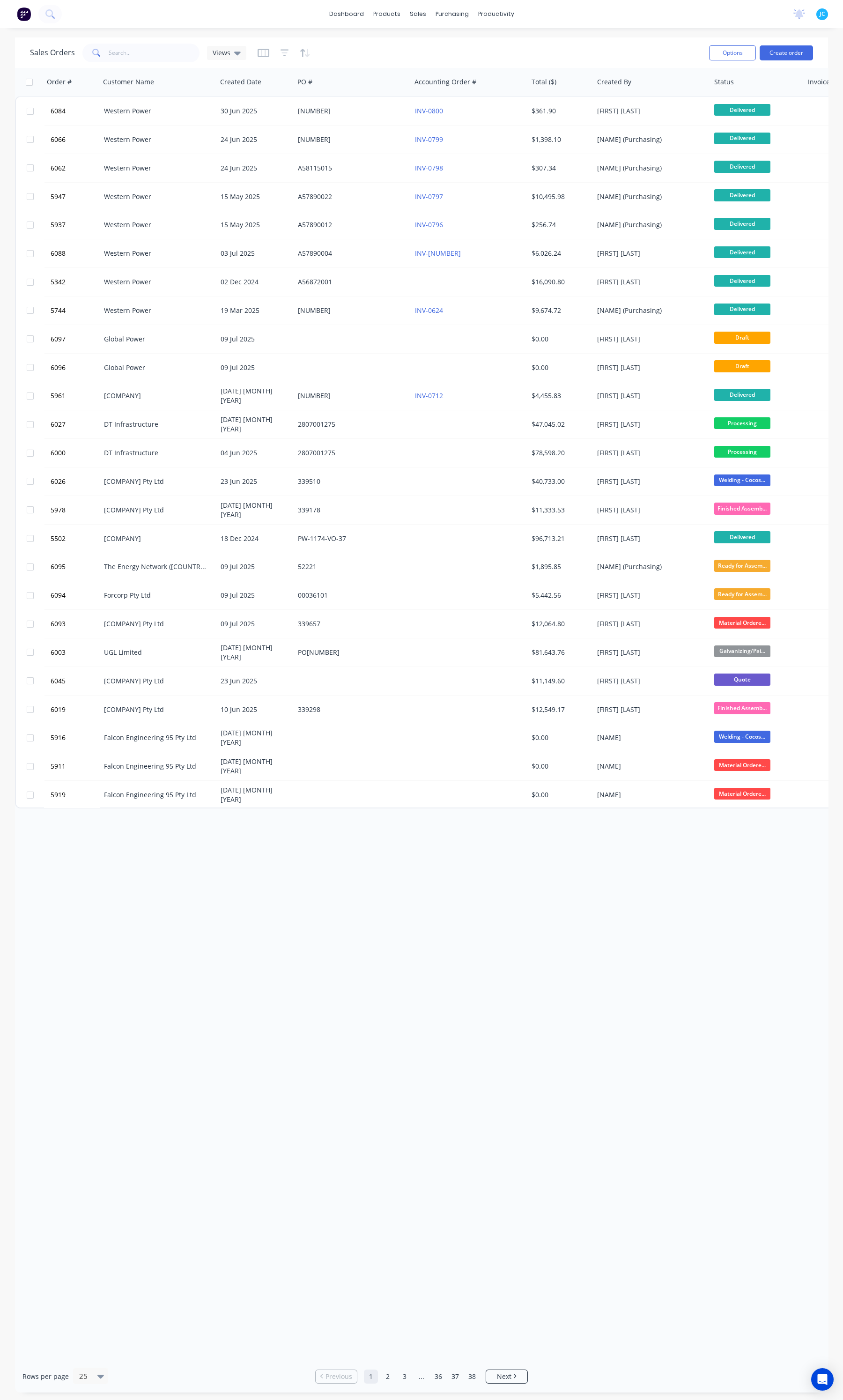click on "dashboard products sales purchasing productivity dashboard products Product Catalogue Materials sales Sales Orders Customers Price Level Manager purchasing Purchase Orders Suppliers productivity Workflow Planner Delivery Scheduling Timesheets No new notifications Mark all as read You have no notifications JC [COMPANY] [FIRST] [LAST] (Quality) Standard User Profile Sign out" at bounding box center (422, 14) 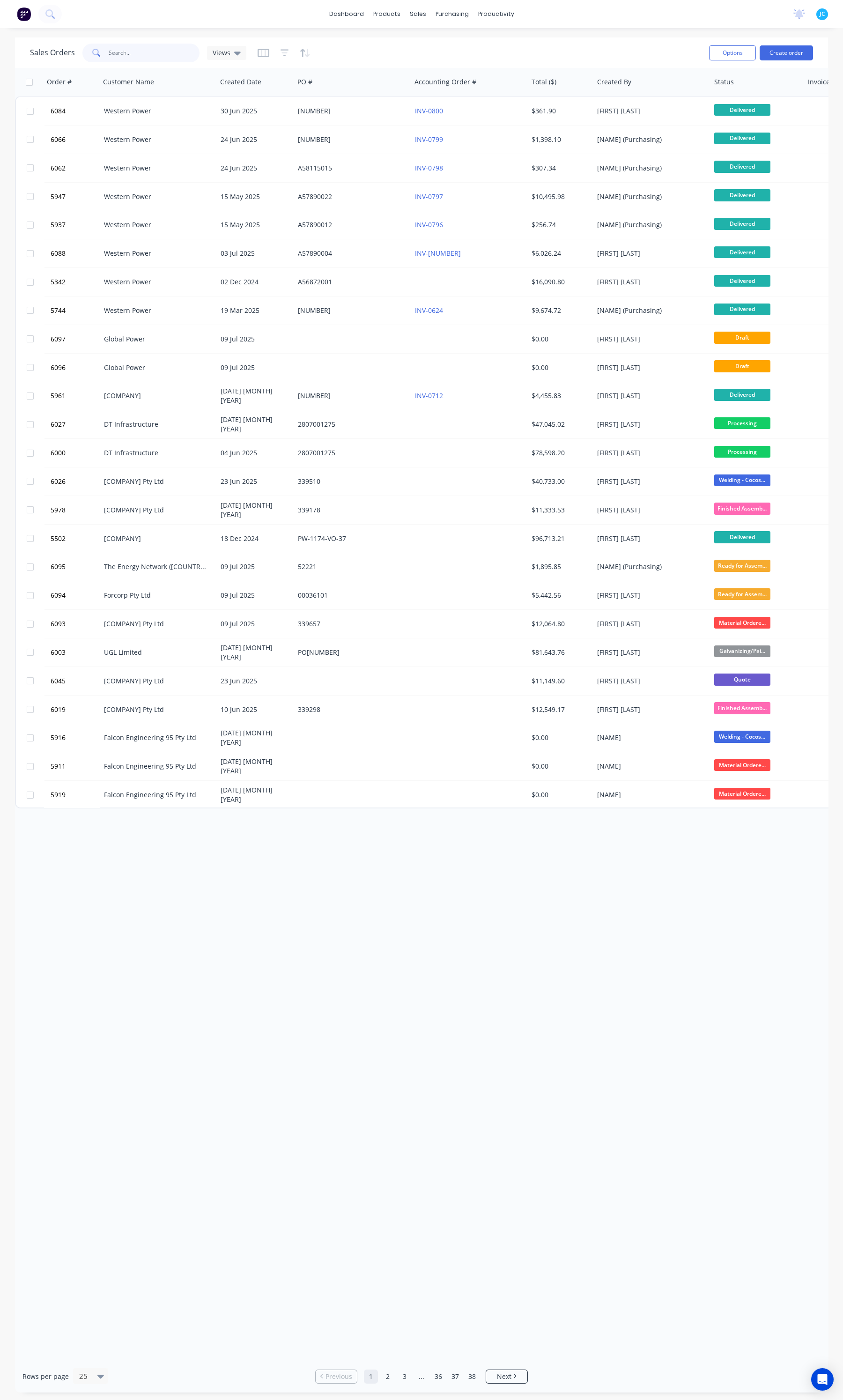 click at bounding box center (154, 53) 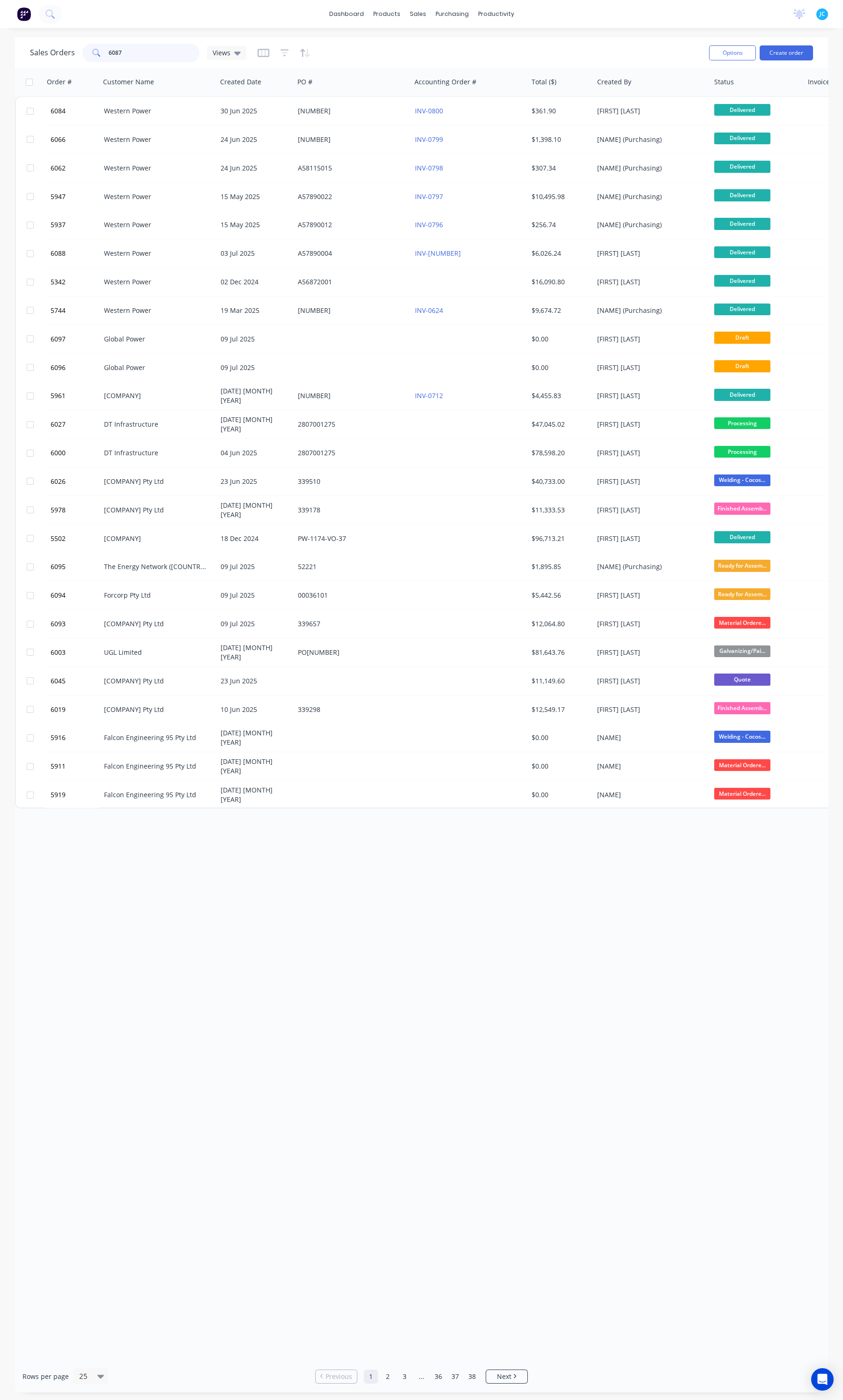 type on "6087" 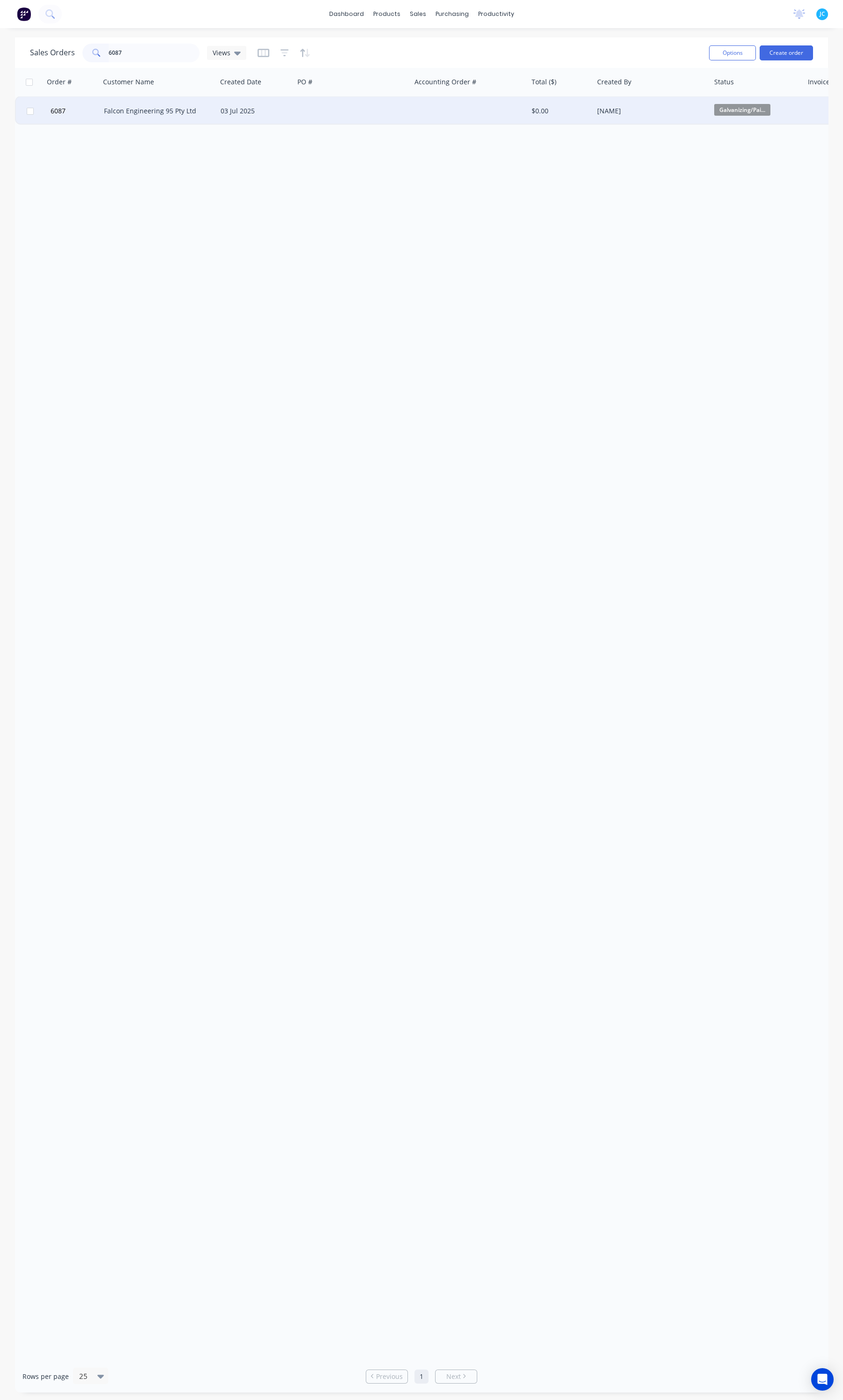 click on "Falcon Engineering 95 Pty Ltd" at bounding box center (156, 111) 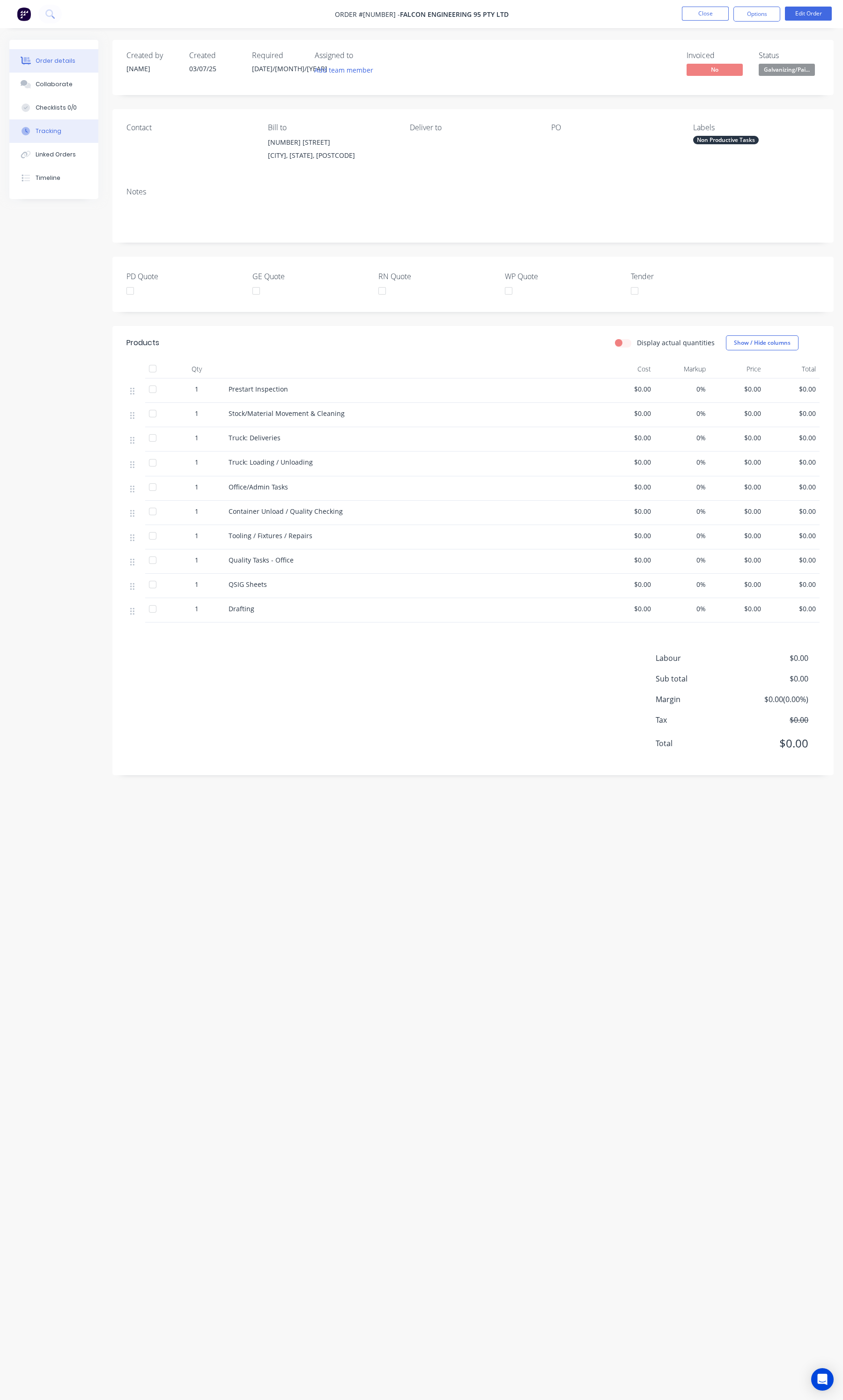 click on "Tracking" at bounding box center [48, 131] 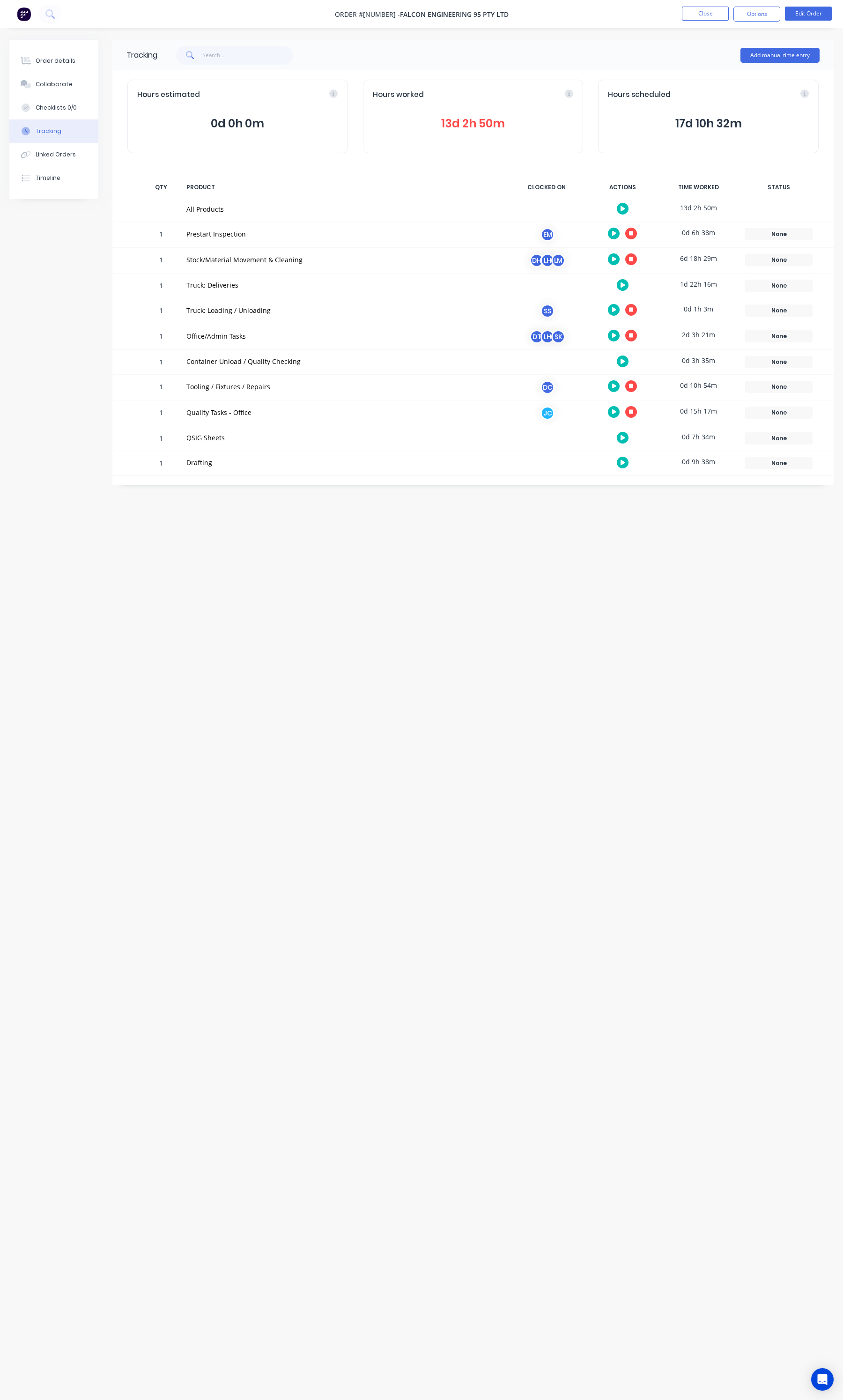 click at bounding box center [631, 233] 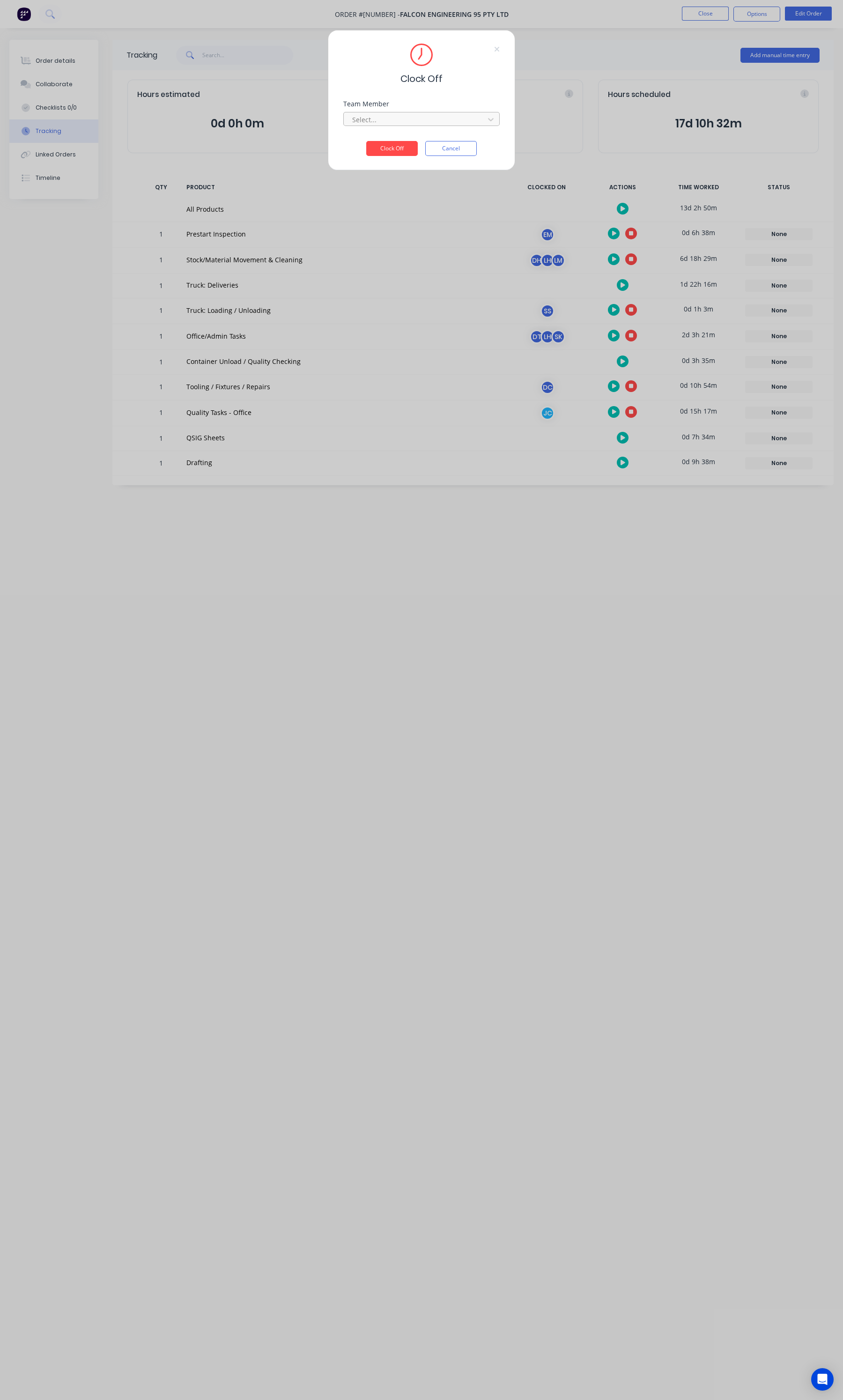 click at bounding box center (415, 119) 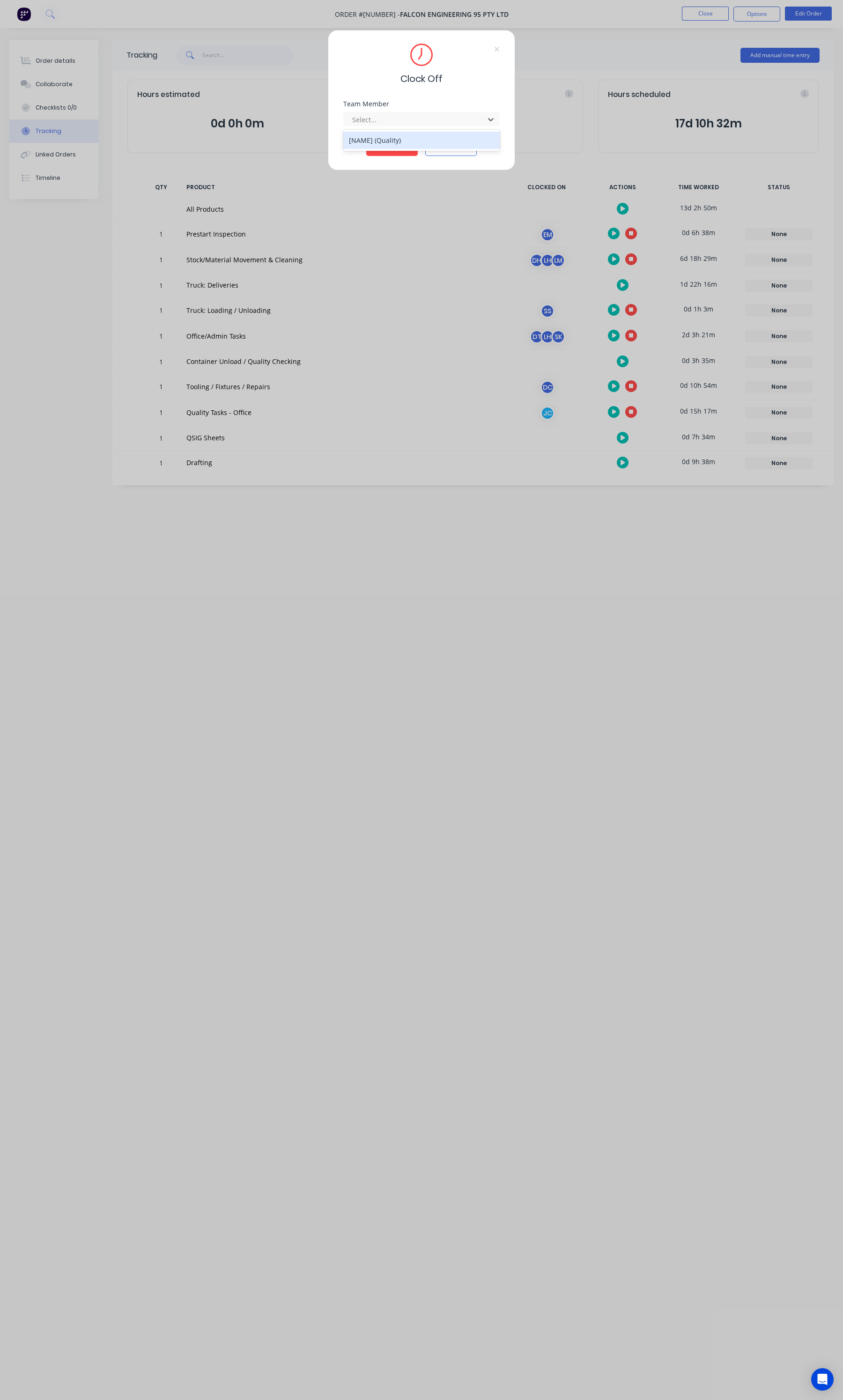 click on "[NAME] (Quality)" at bounding box center [422, 140] 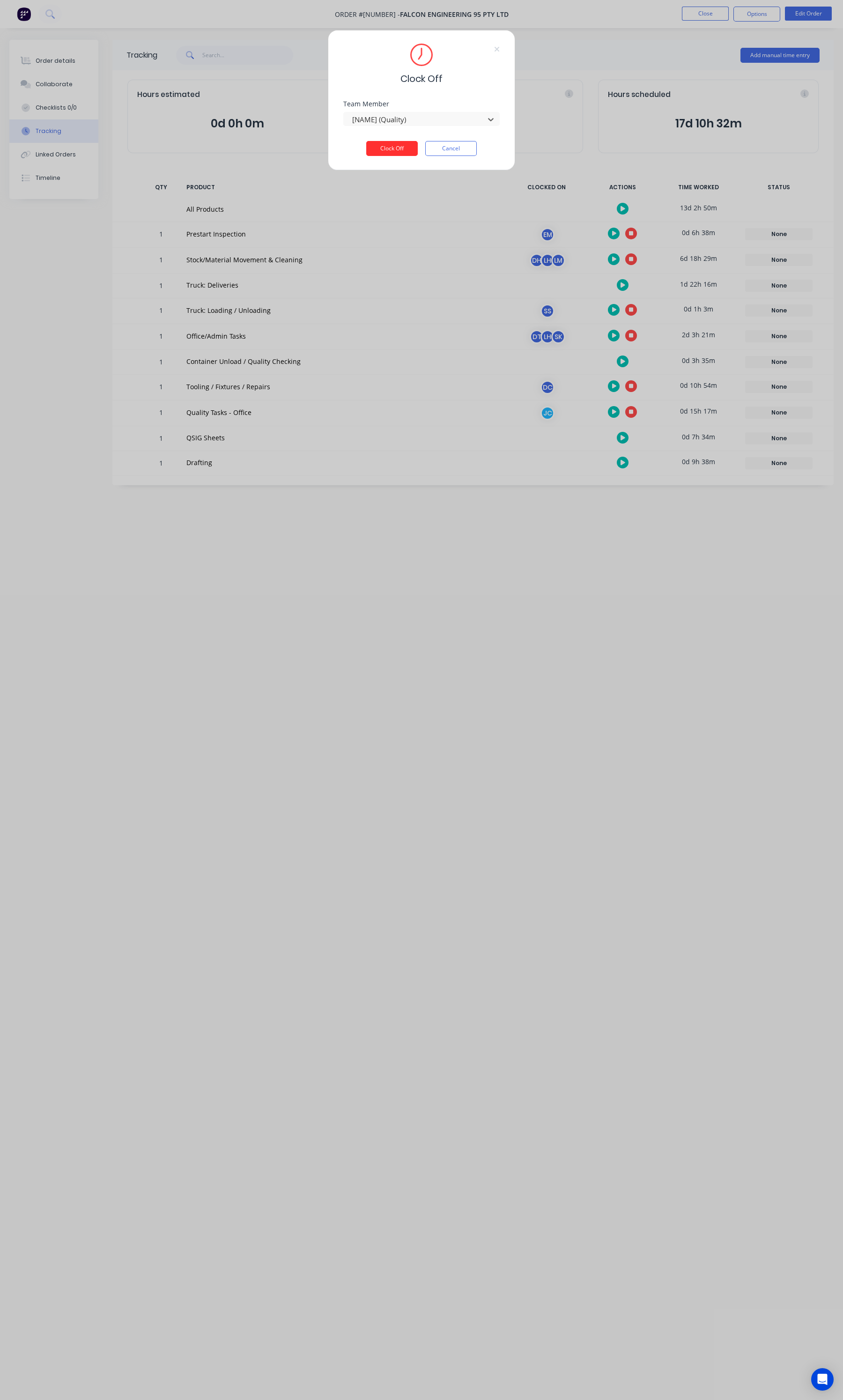 click on "Clock Off" at bounding box center [392, 148] 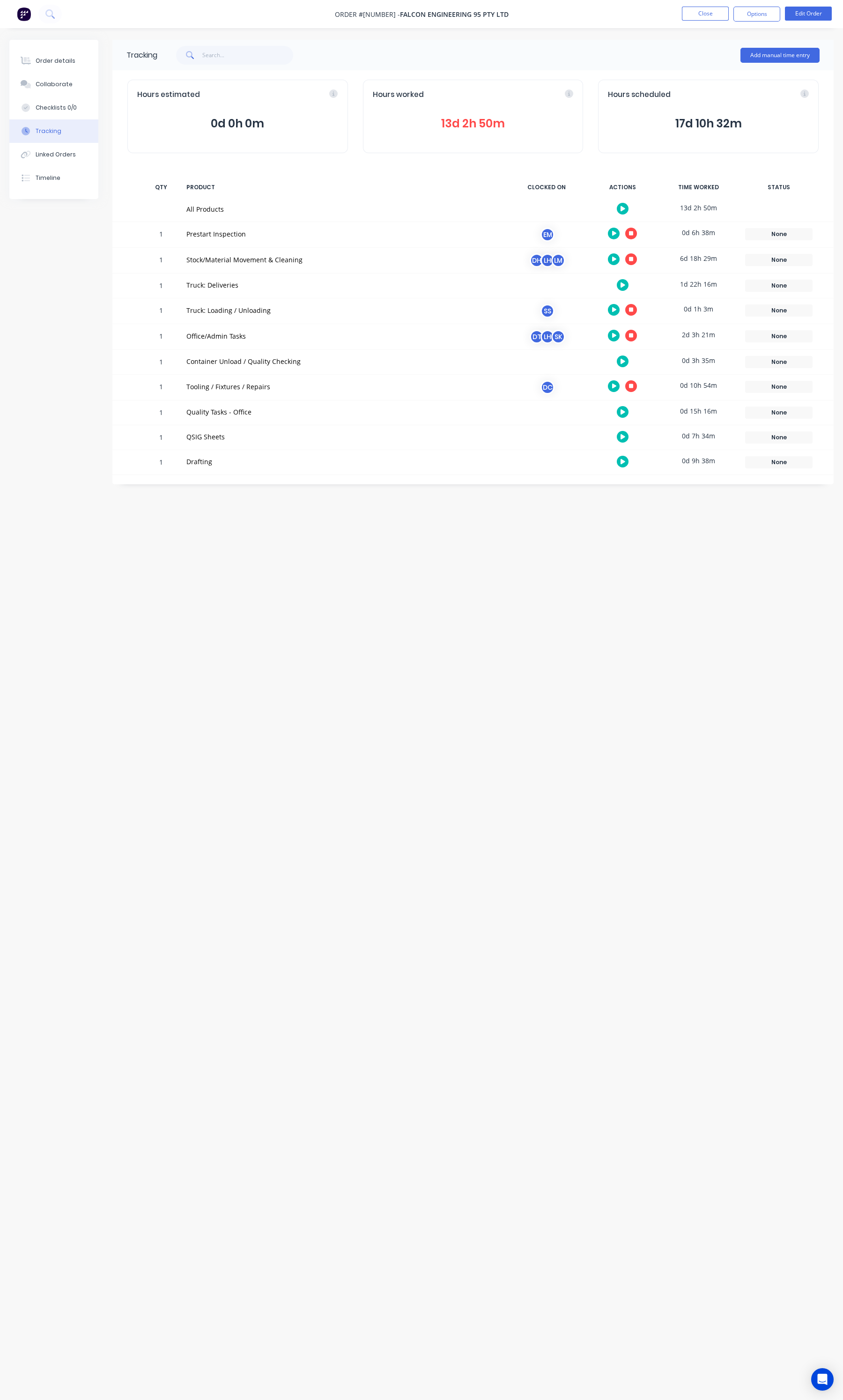 click at bounding box center (623, 208) 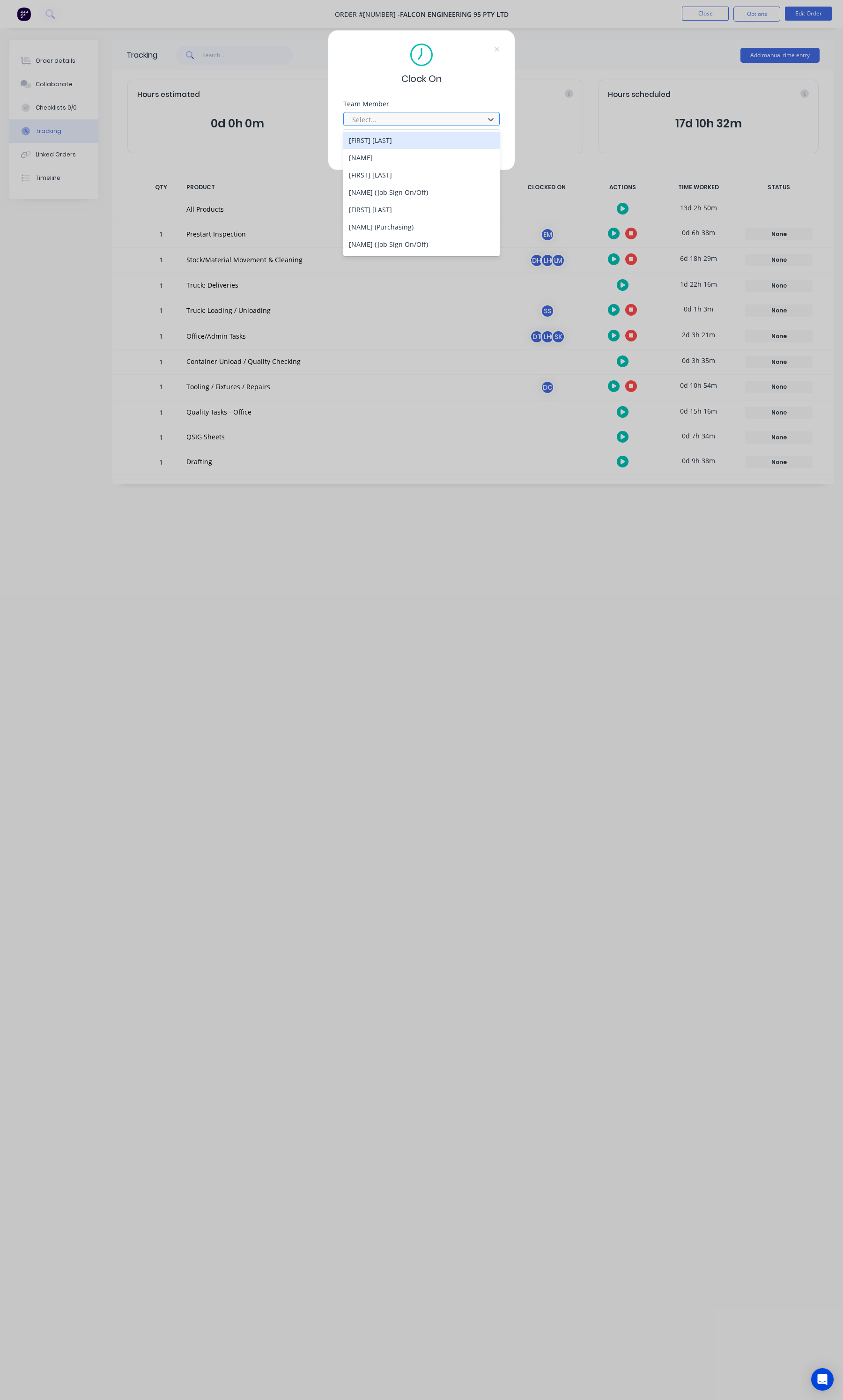 click at bounding box center [415, 119] 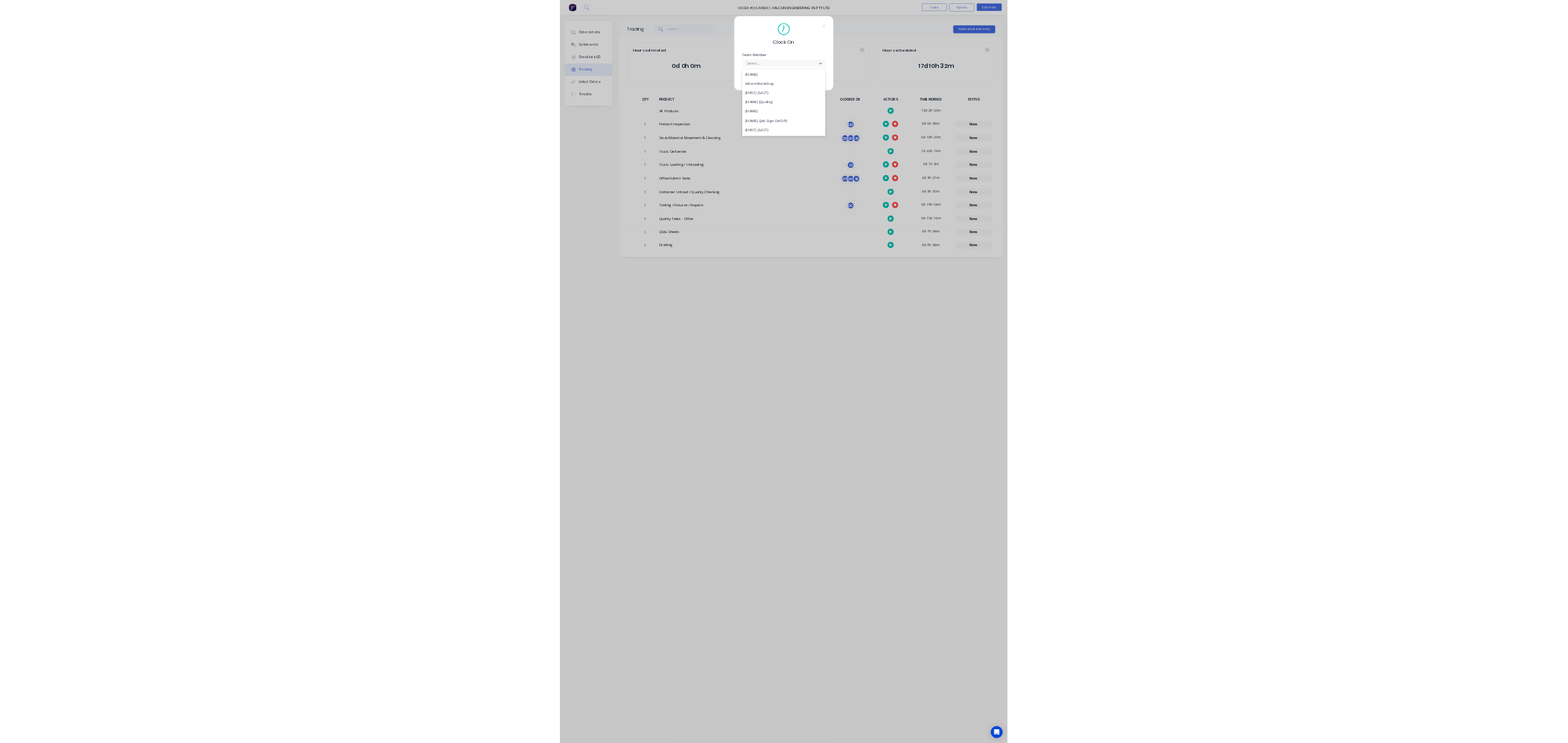 scroll, scrollTop: 408, scrollLeft: 0, axis: vertical 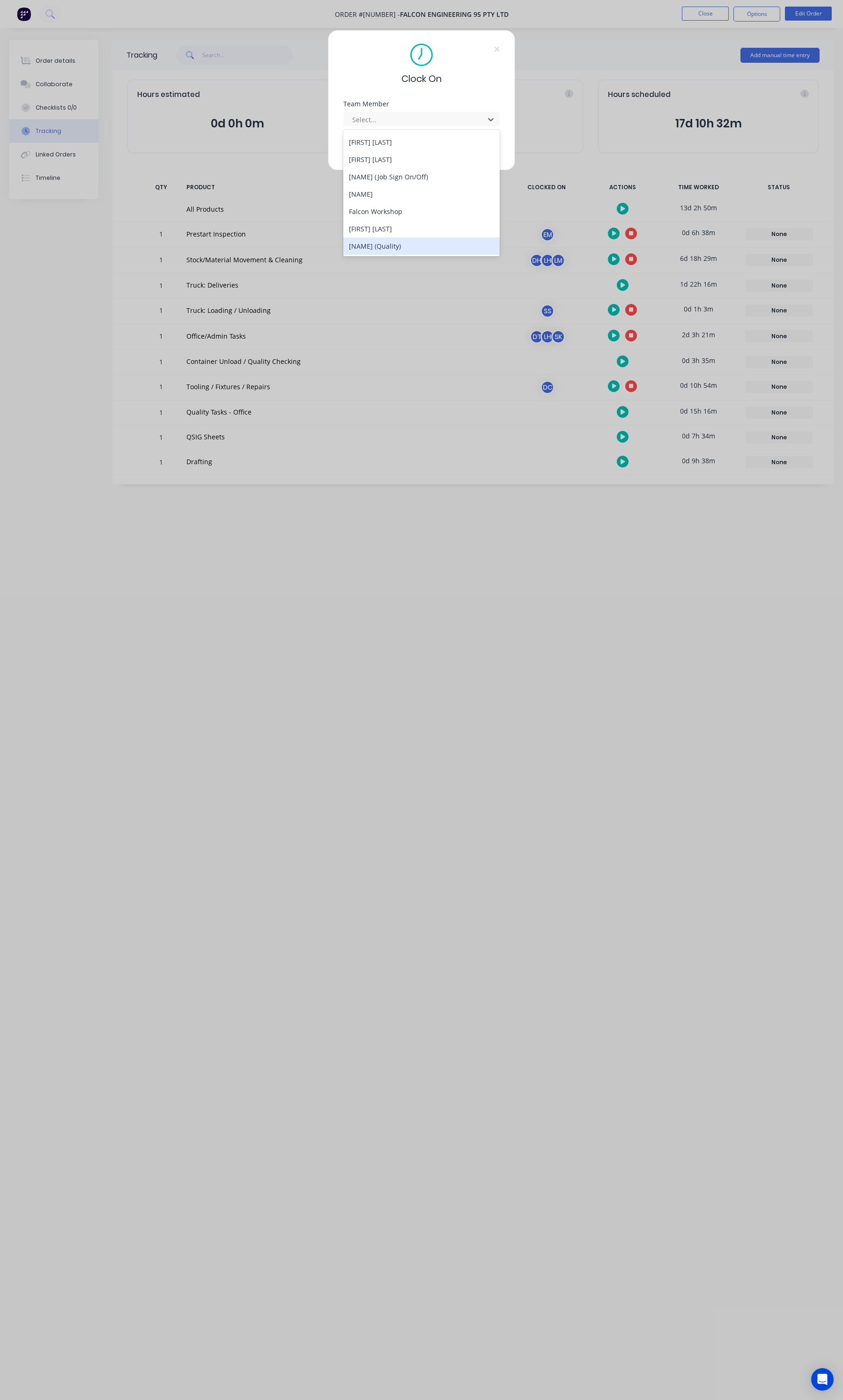 click on "[NAME] (Quality)" at bounding box center [422, 246] 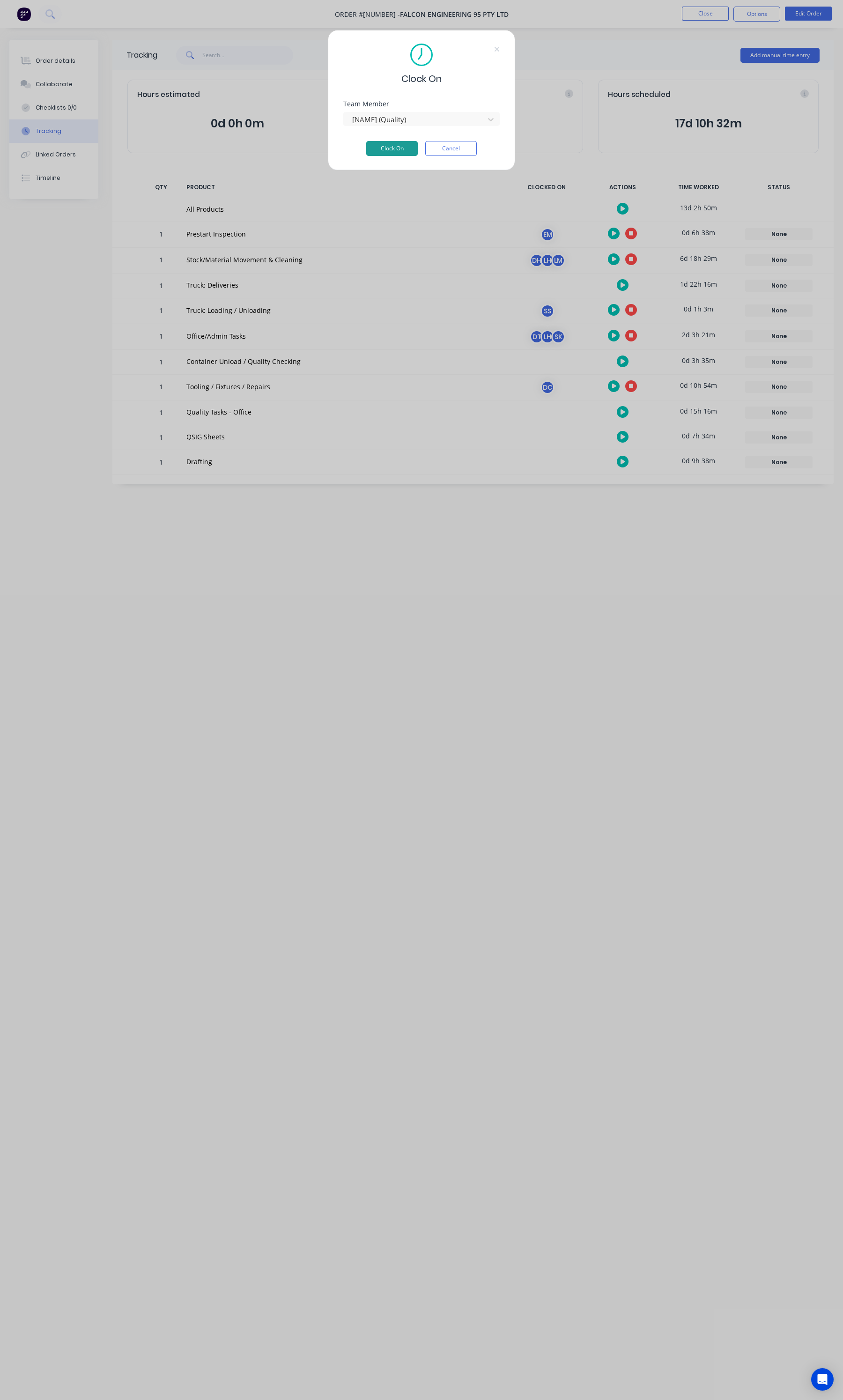 click on "Clock On" at bounding box center (392, 148) 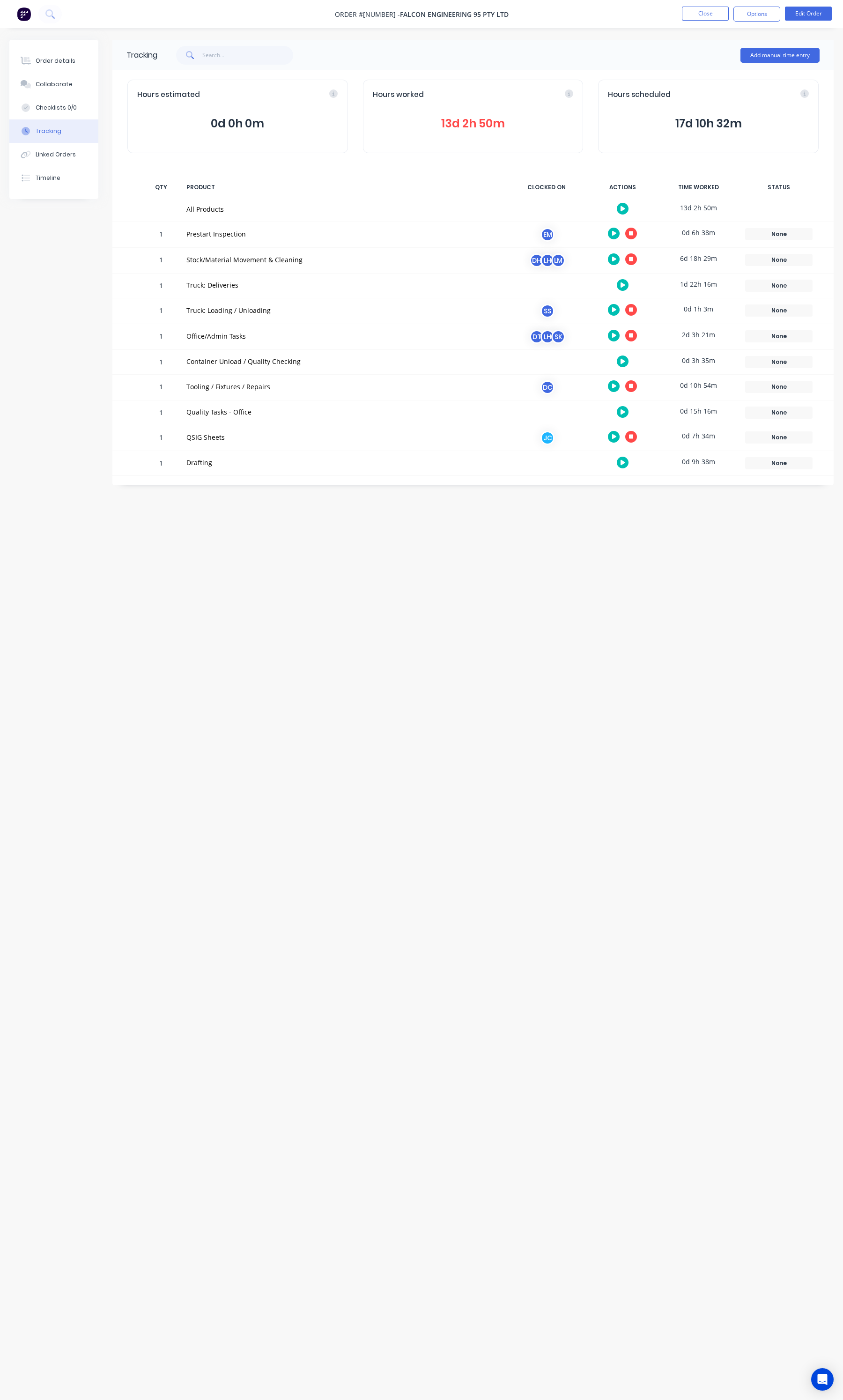 click on "1 Stock/Material Movement & Cleaning DH LH LM 6d 18h 29m None Create status   None   edit Complete   Finished Assembly   Galvanizing/Painting   Material Ordered   Processing   Ready for Assembly   Ready for Delivery   Ready for Pick Up   Submitted   Submitted   Welding - Cocos Dr   Welding - Wellard St   1 Truck: Deliveries 1d 22h 16m None Create status   None   edit Complete   Finished Assembly   Galvanizing/Painting   Material Ordered   Processing   Ready for Assembly   Ready for Delivery   Ready for Pick Up   Submitted   Submitted       1 SS None" at bounding box center [422, 682] 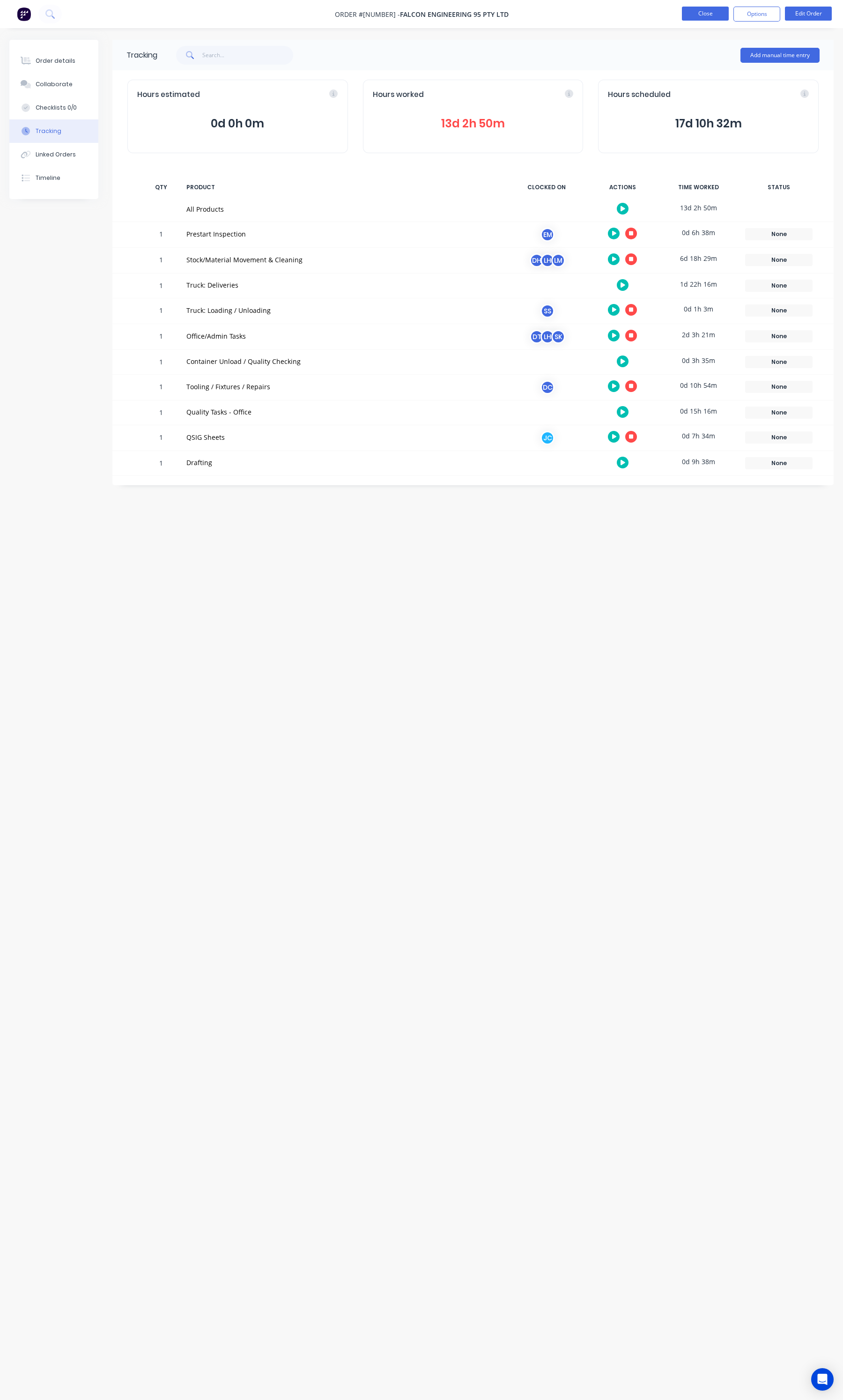 click on "Close" at bounding box center (705, 14) 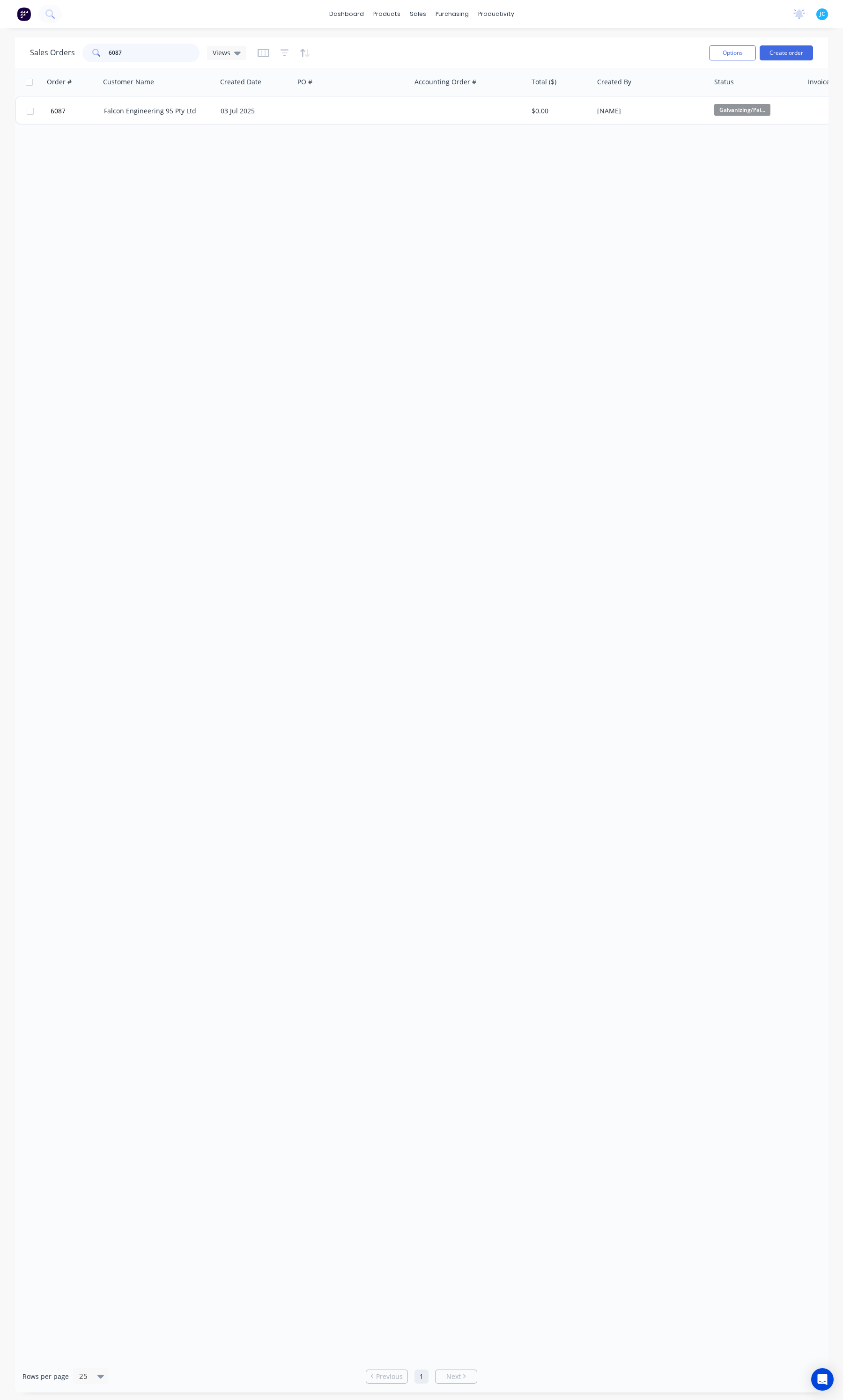 drag, startPoint x: 143, startPoint y: 49, endPoint x: 95, endPoint y: 49, distance: 48 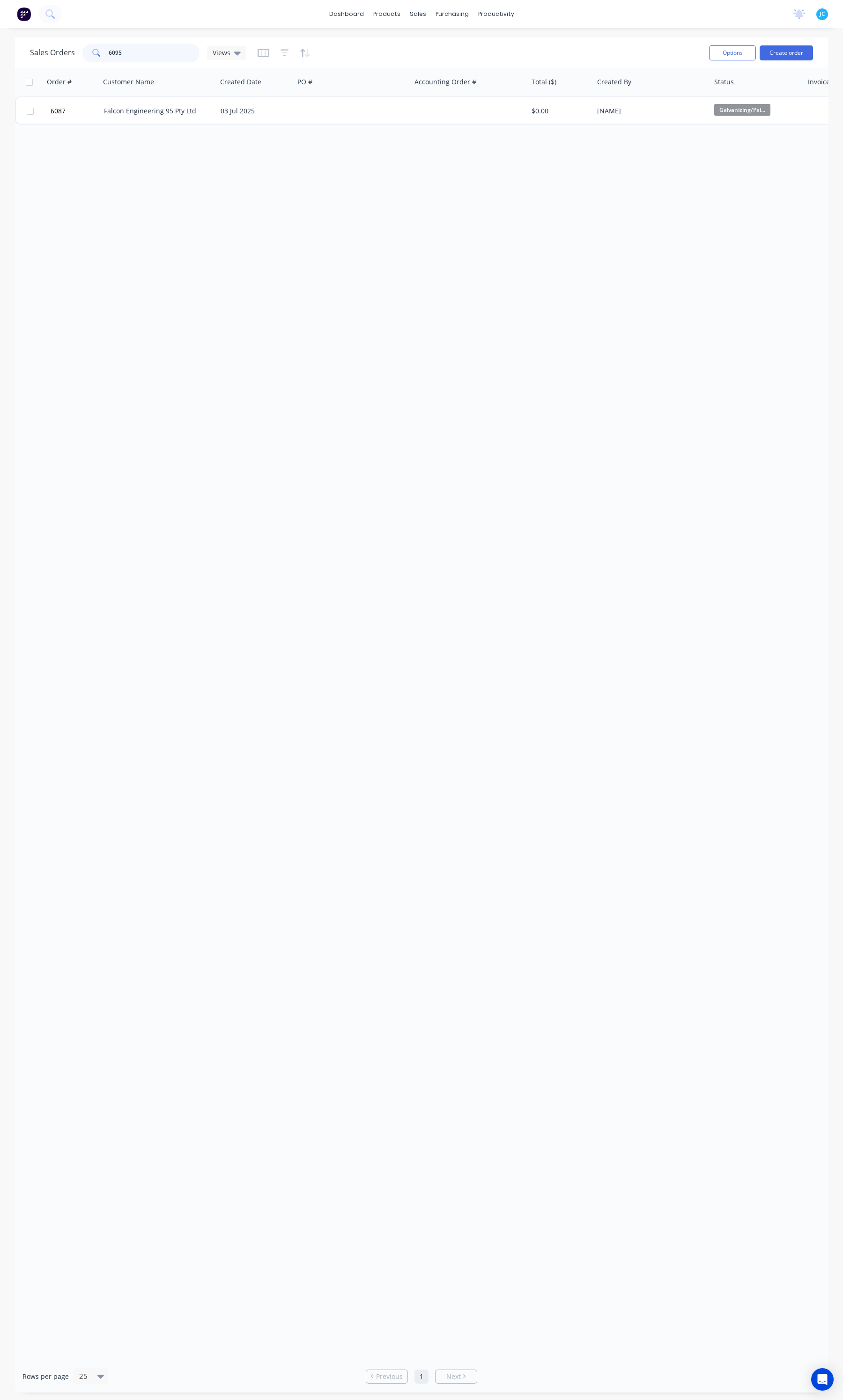 type on "6095" 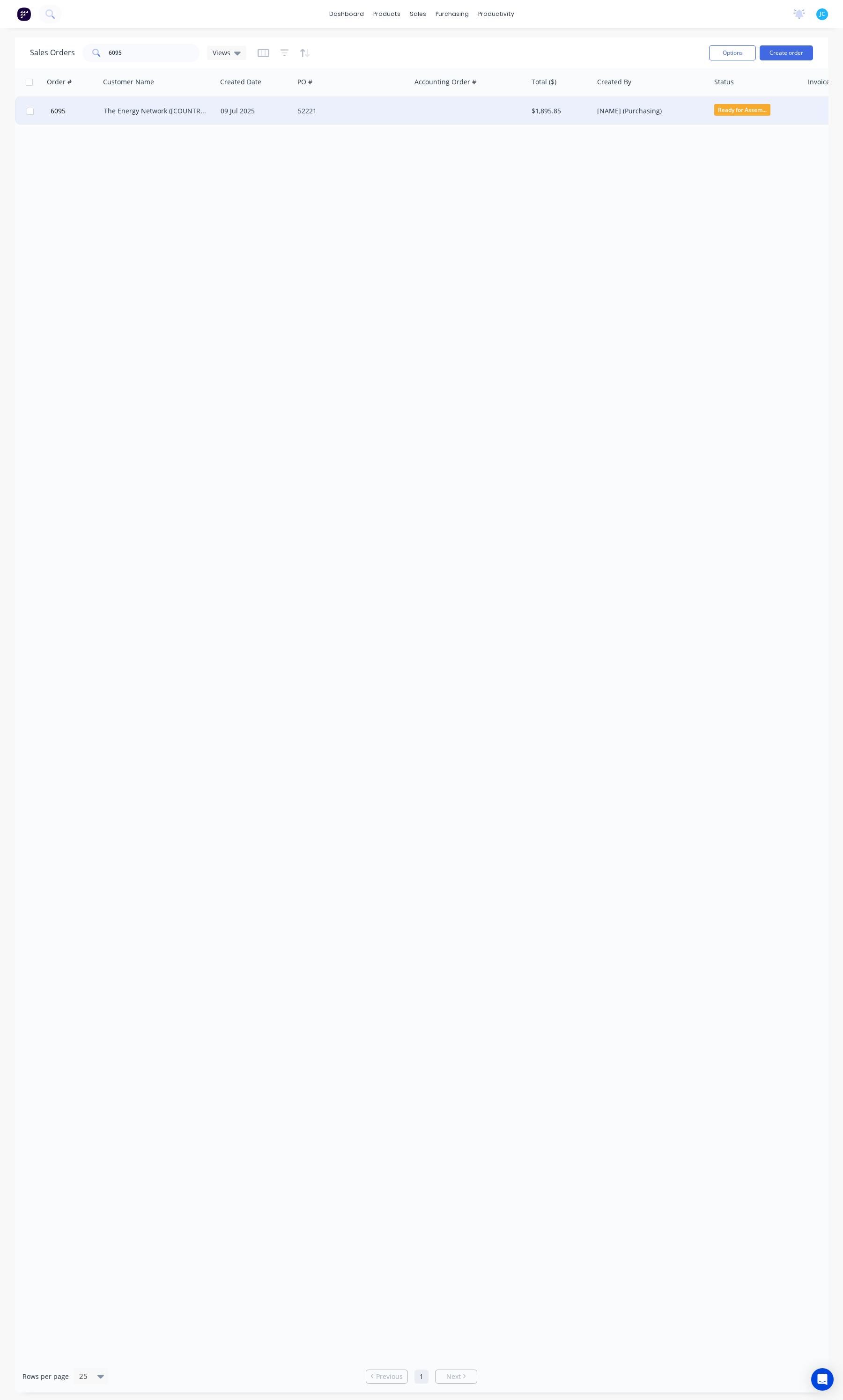 click on "The Energy Network ([COUNTRY]) Pty Ltd" at bounding box center [159, 111] 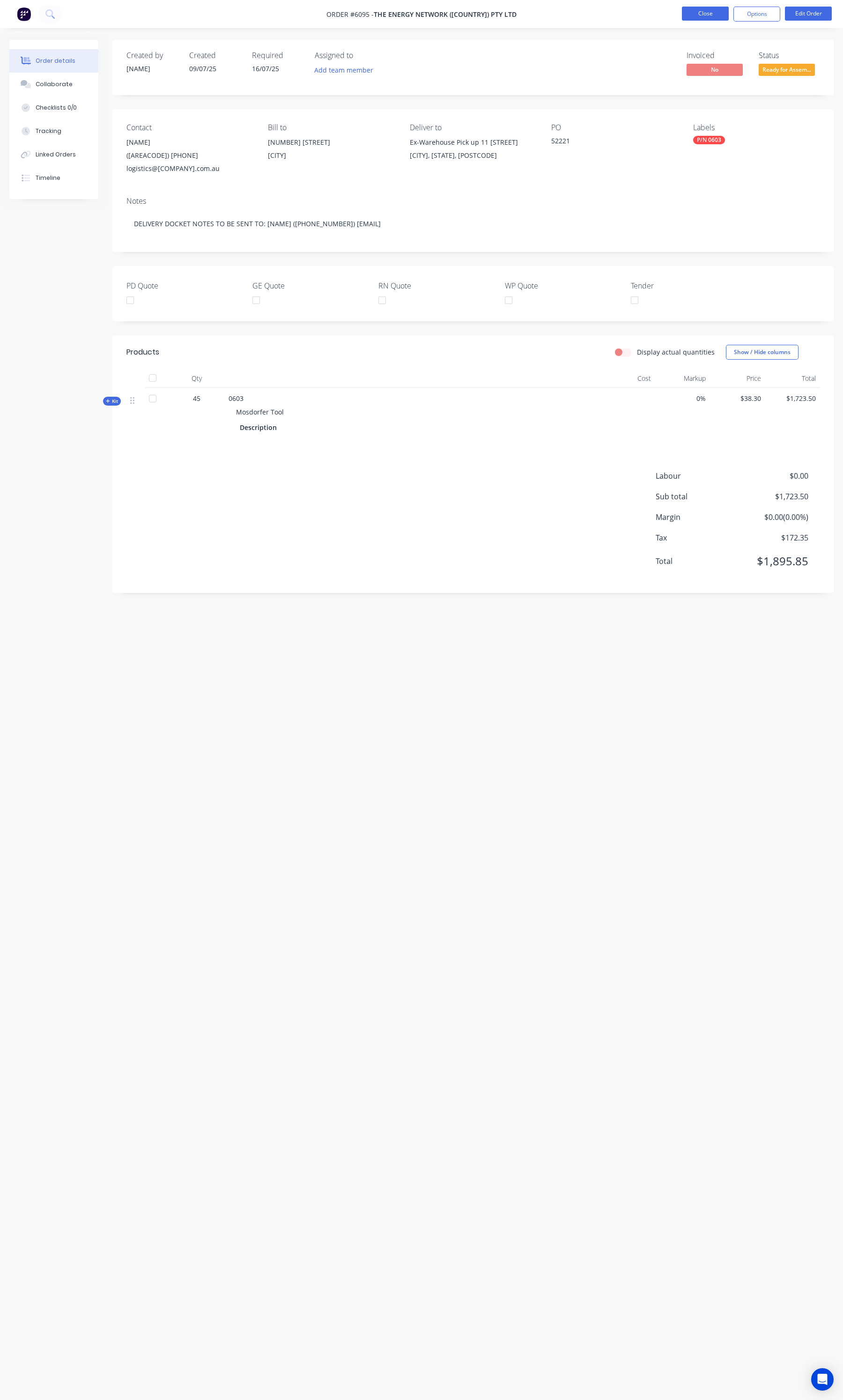 click on "Close" at bounding box center (705, 14) 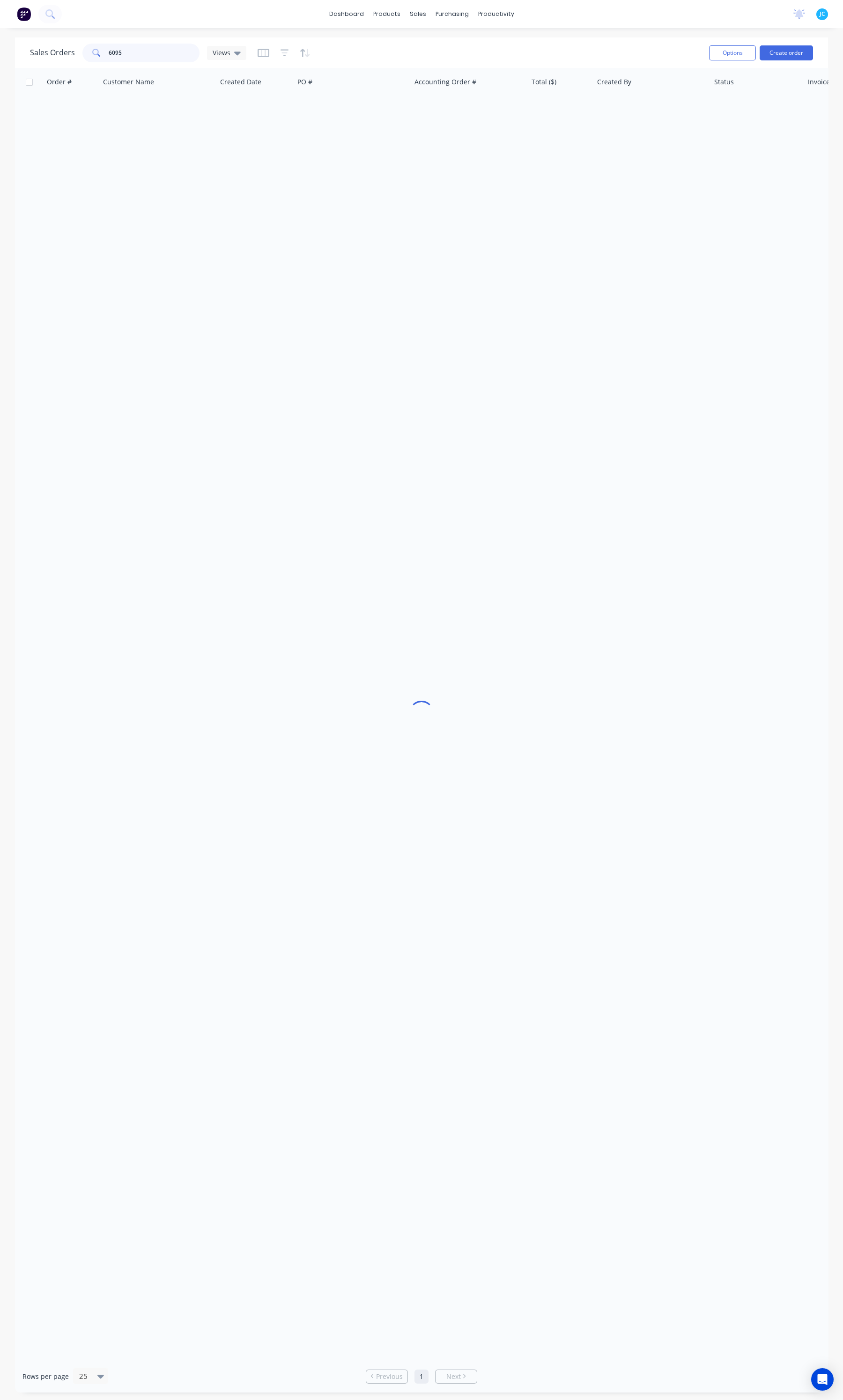 drag, startPoint x: 140, startPoint y: 61, endPoint x: 89, endPoint y: 50, distance: 52.17279 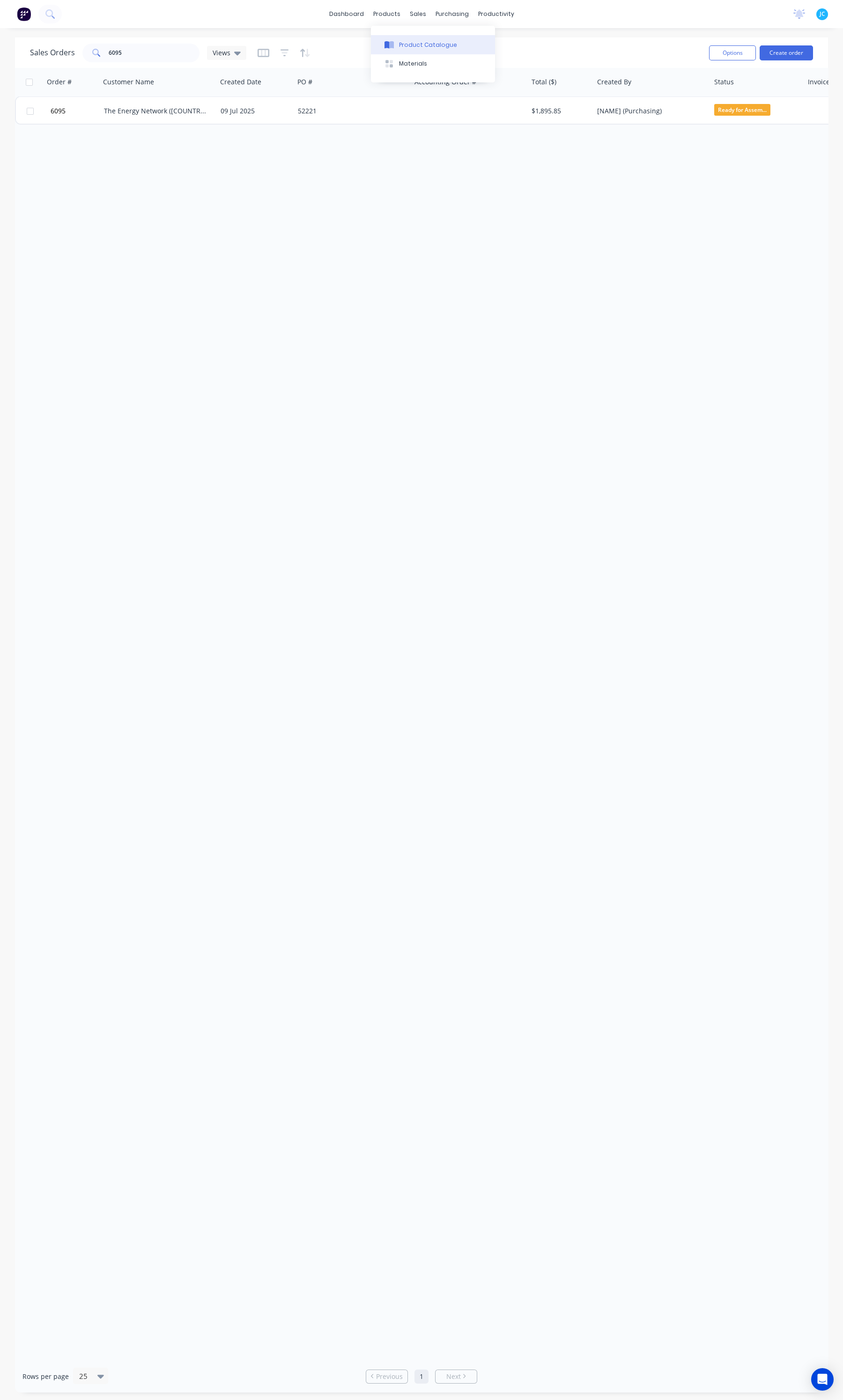 click on "Product Catalogue" at bounding box center [428, 45] 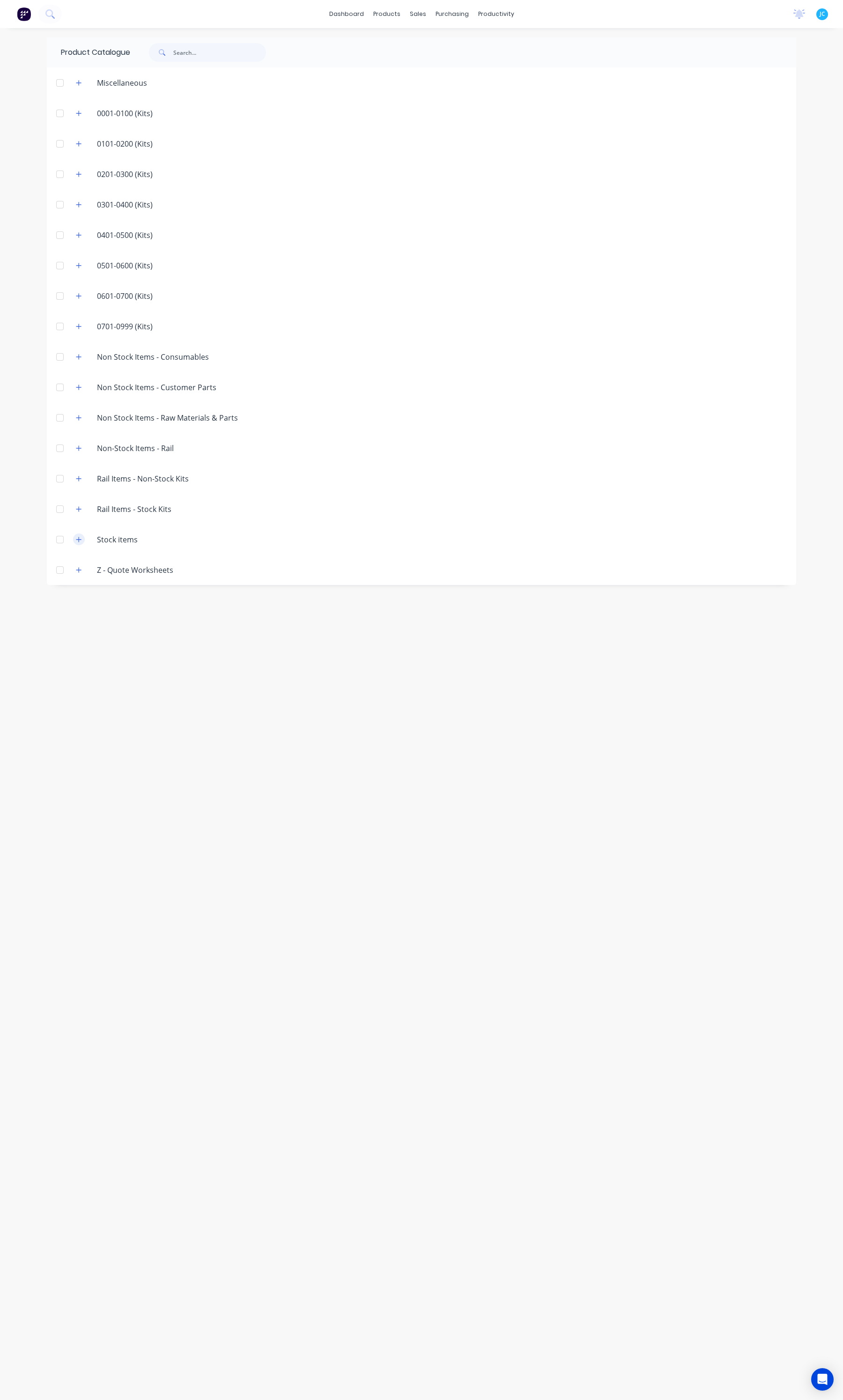 click at bounding box center [79, 83] 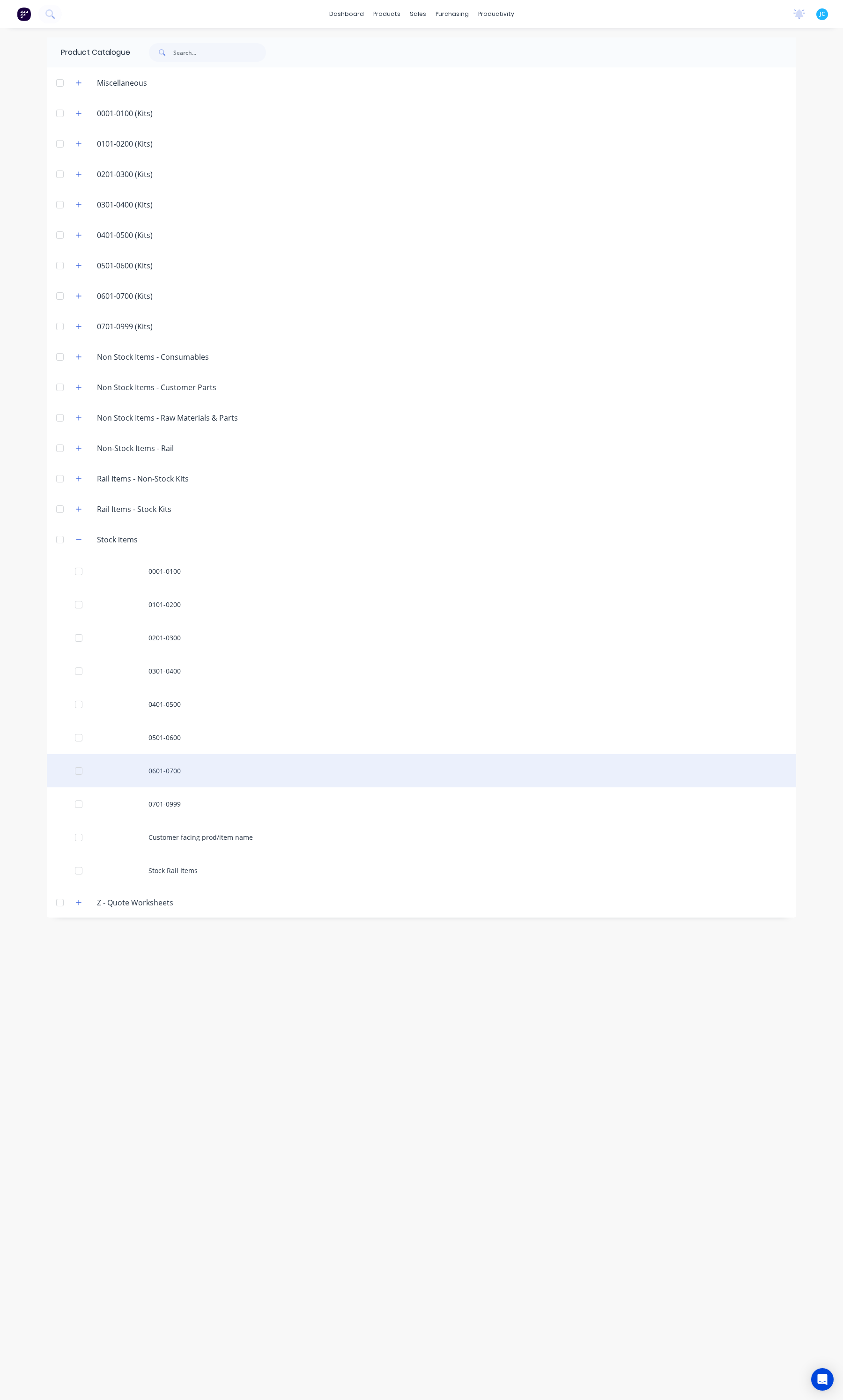 click on "0601-0700" at bounding box center (422, 770) 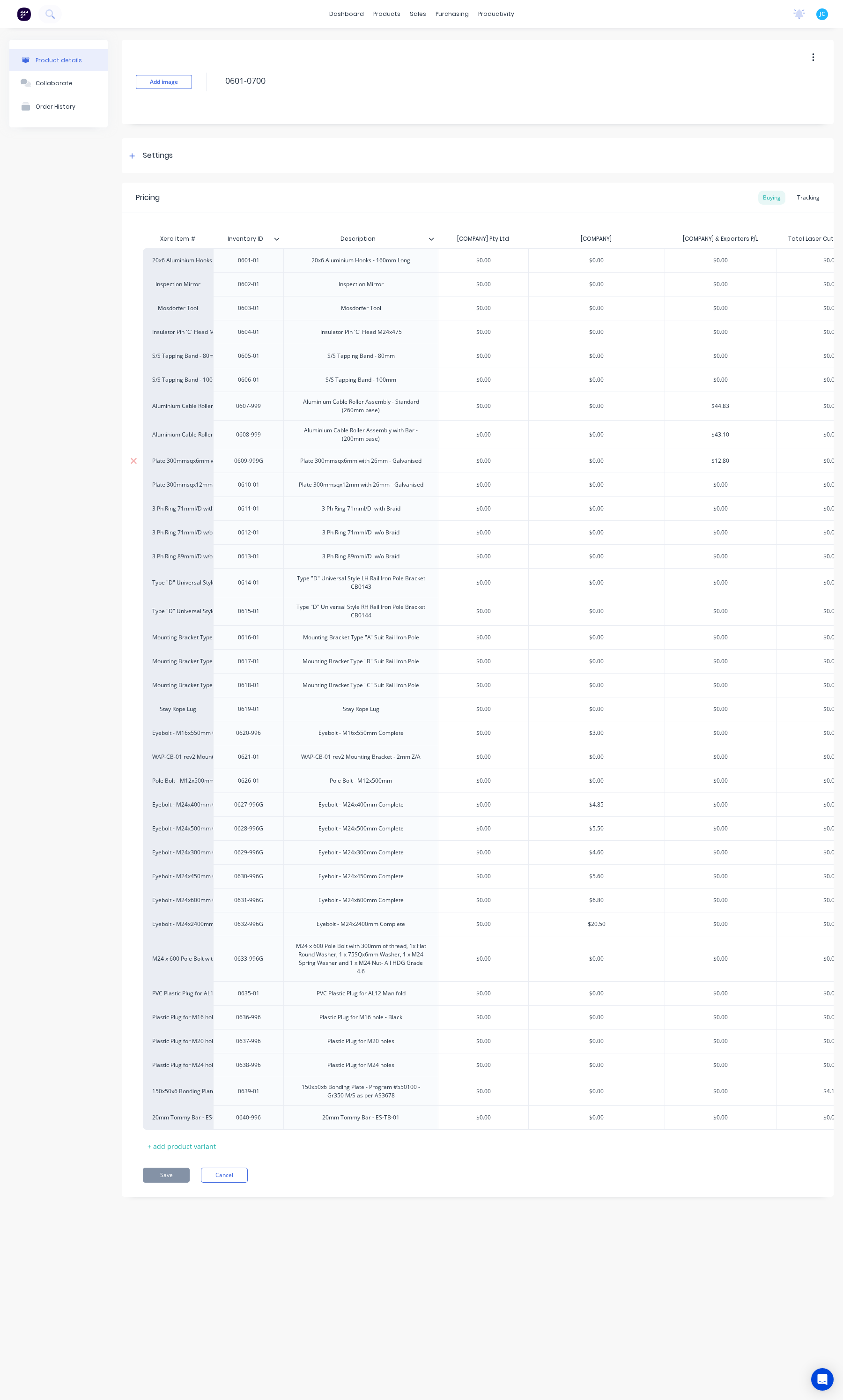click on "Plate 300mmsqx6mm with 26mm - Galvanised" at bounding box center [361, 260] 